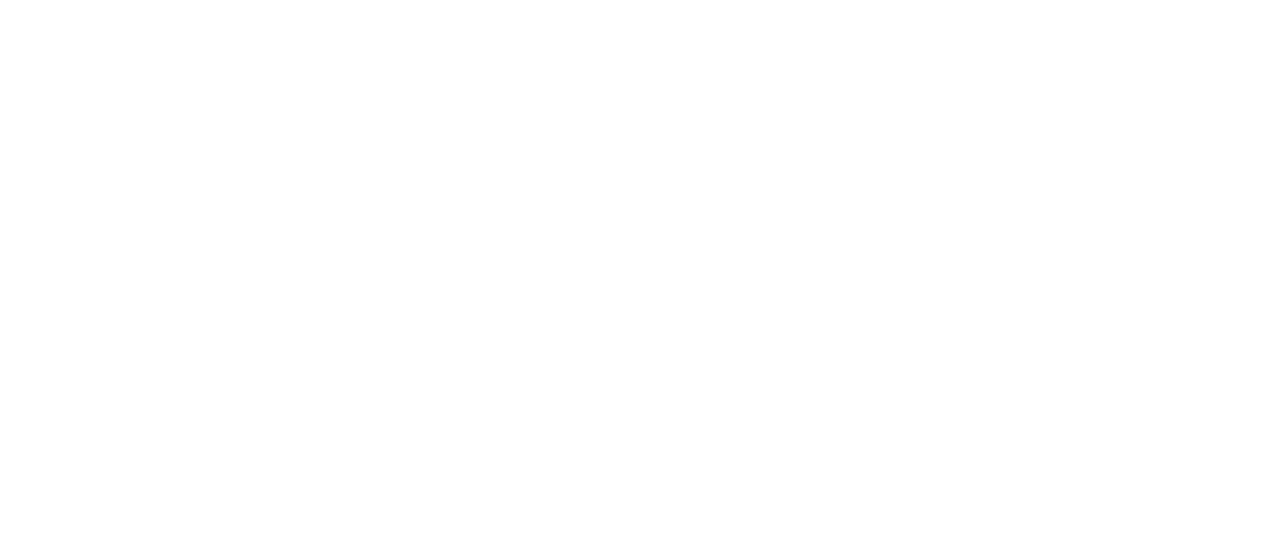 scroll, scrollTop: 0, scrollLeft: 0, axis: both 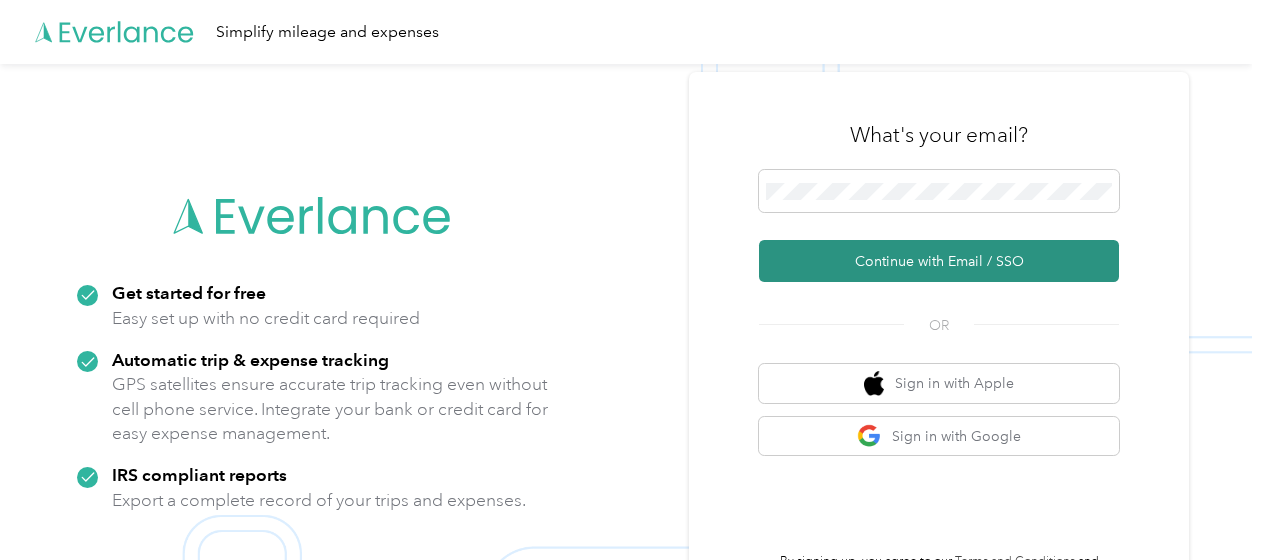 click on "Continue with Email / SSO" at bounding box center (939, 261) 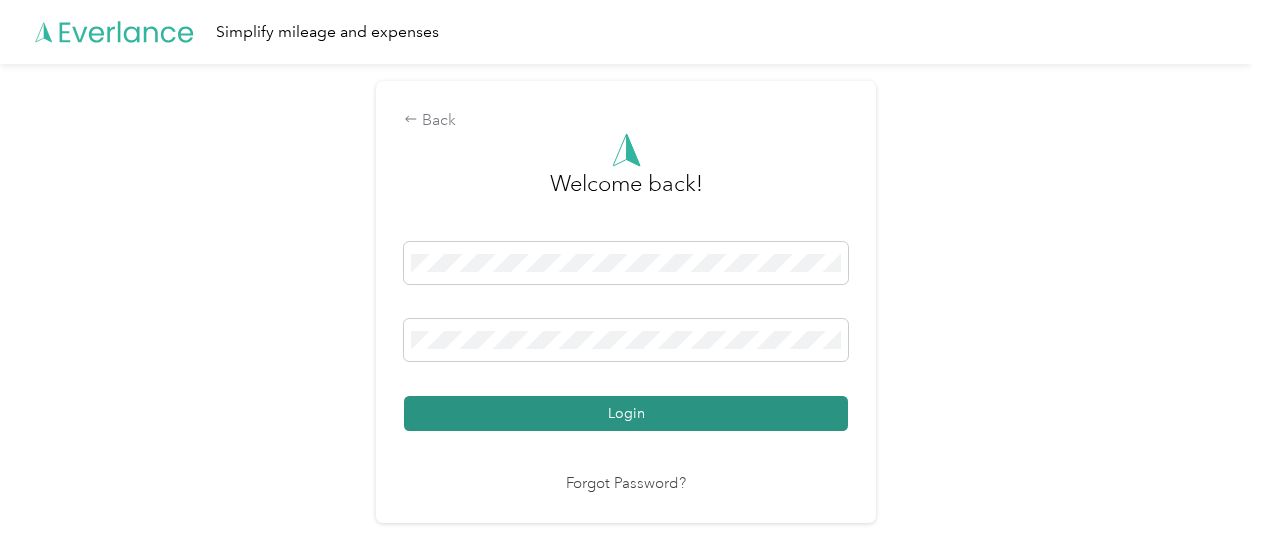 click on "Login" at bounding box center (626, 413) 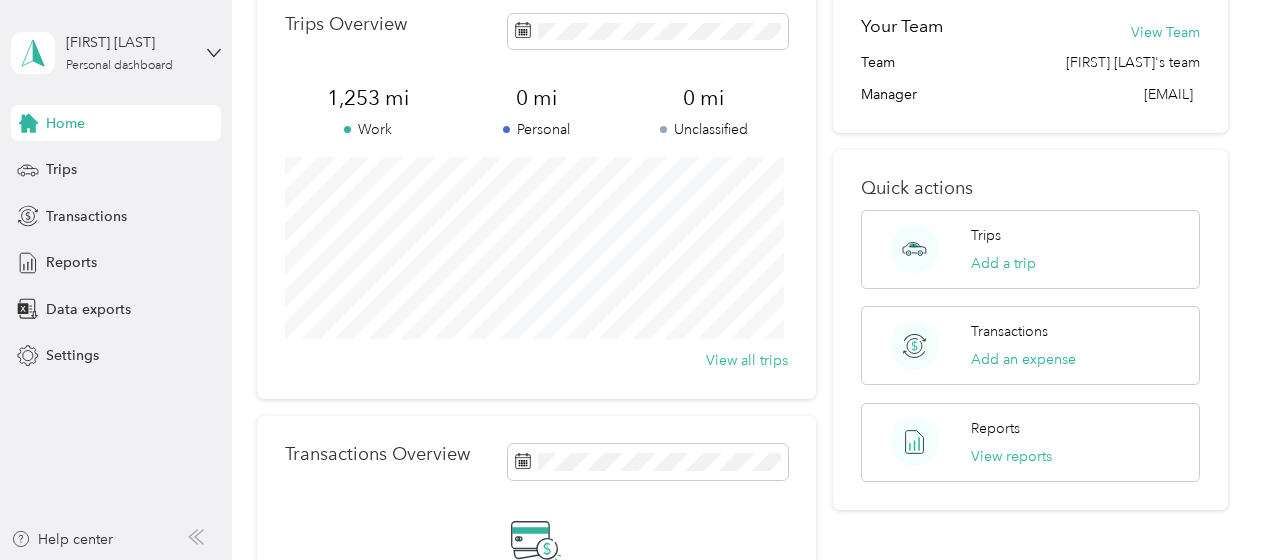 scroll, scrollTop: 101, scrollLeft: 0, axis: vertical 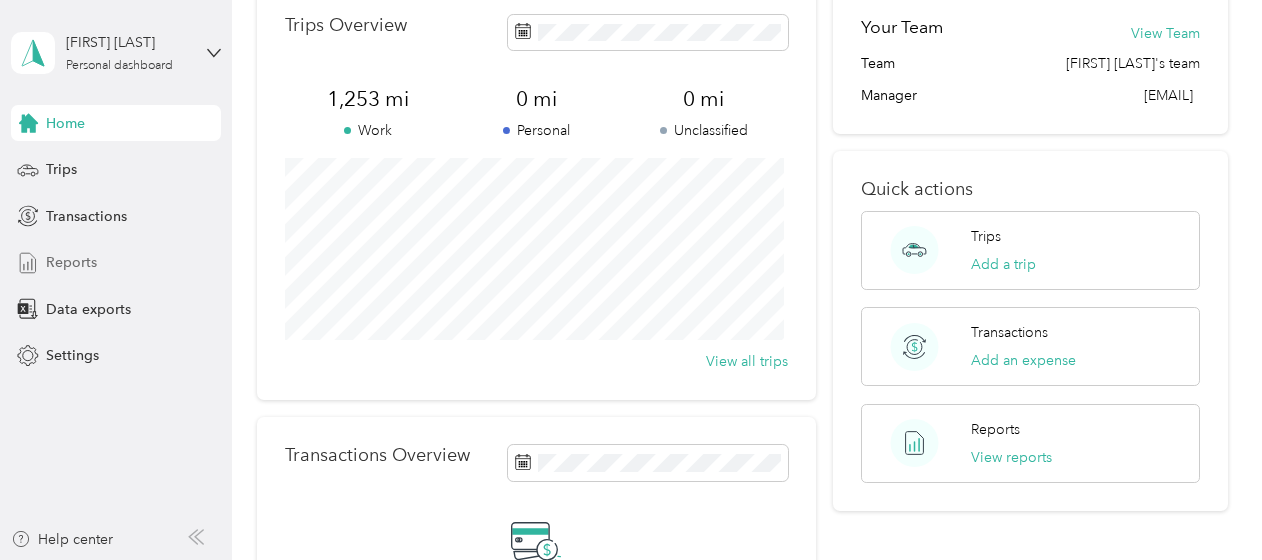 click on "Reports" at bounding box center (71, 262) 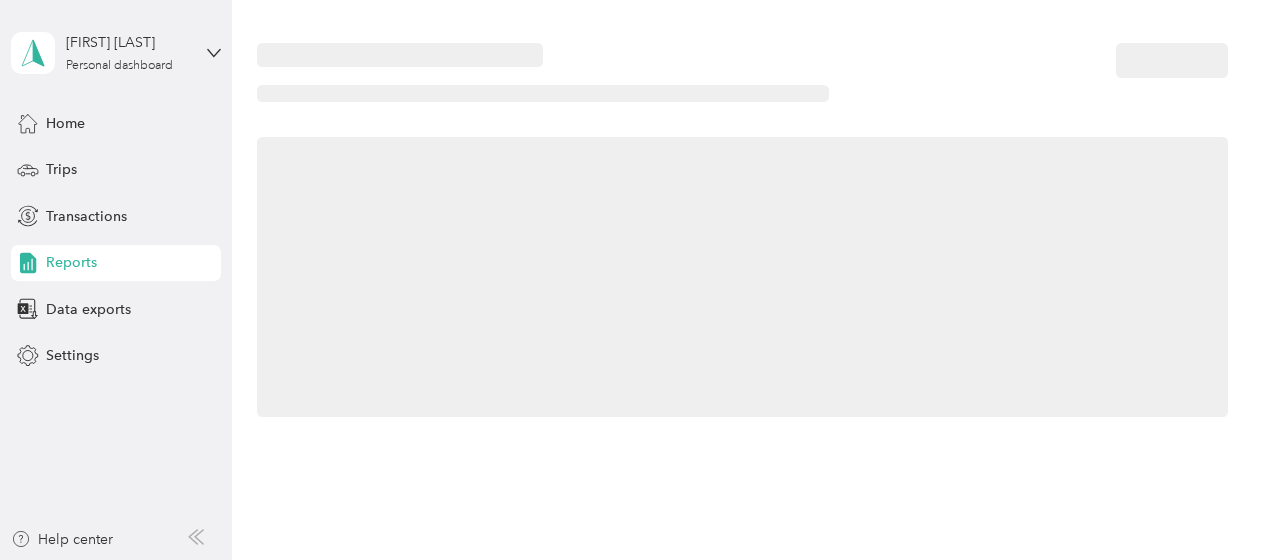 scroll, scrollTop: 101, scrollLeft: 0, axis: vertical 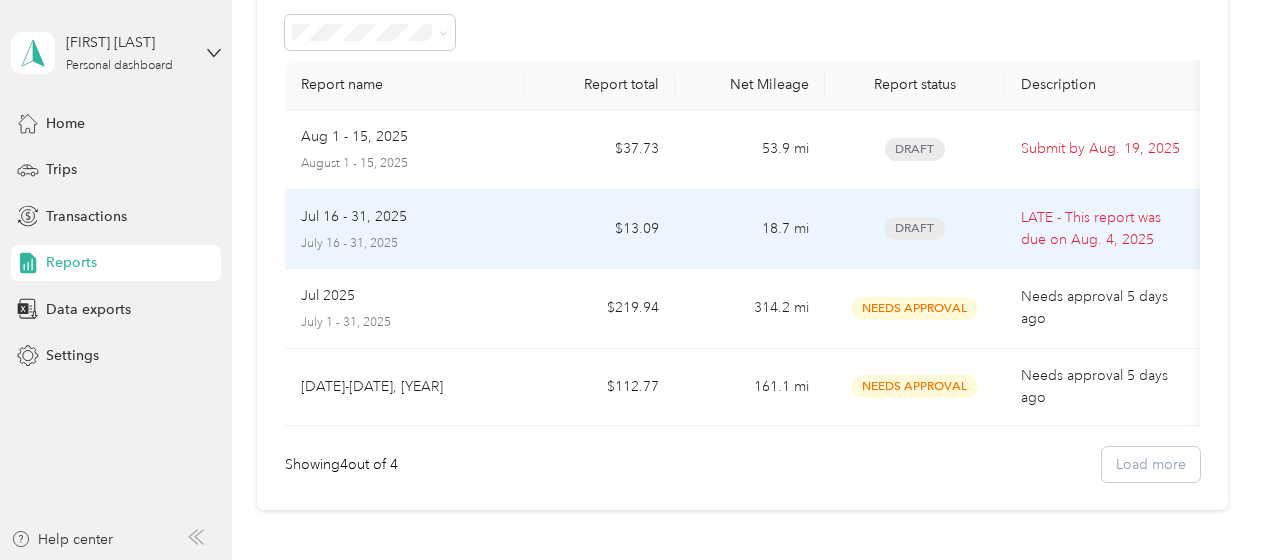 click on "Draft" at bounding box center (915, 228) 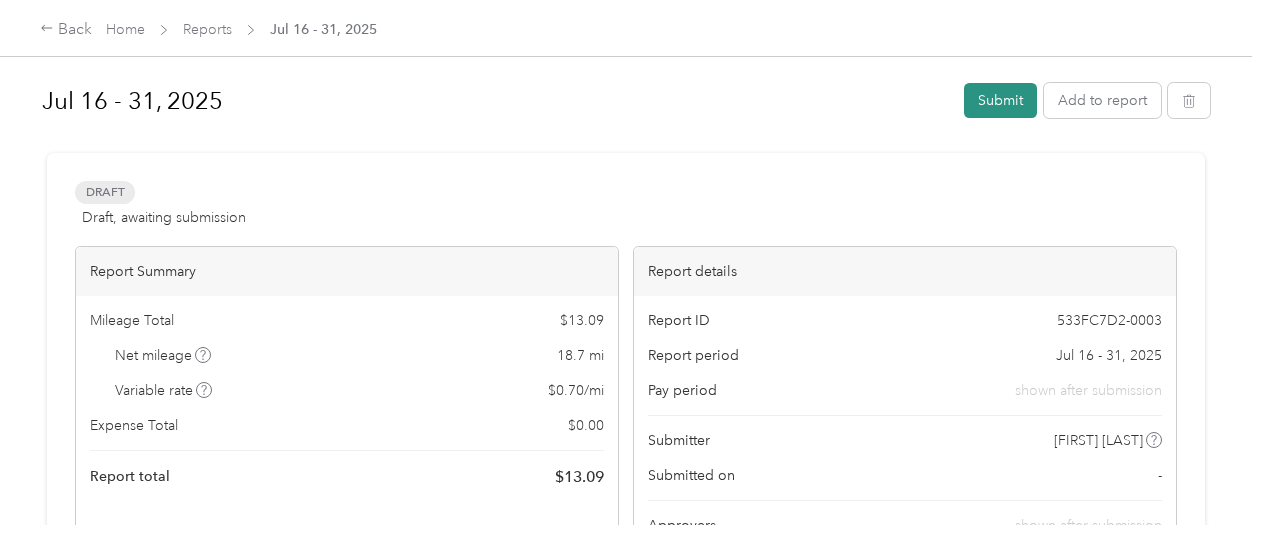 click on "Submit" at bounding box center [1000, 100] 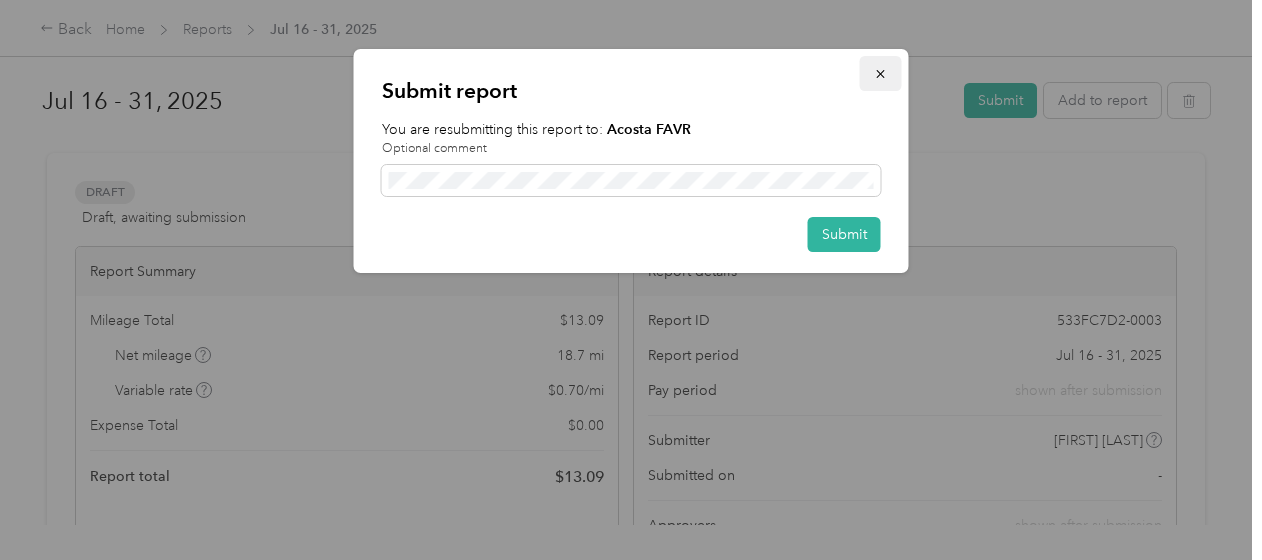 click 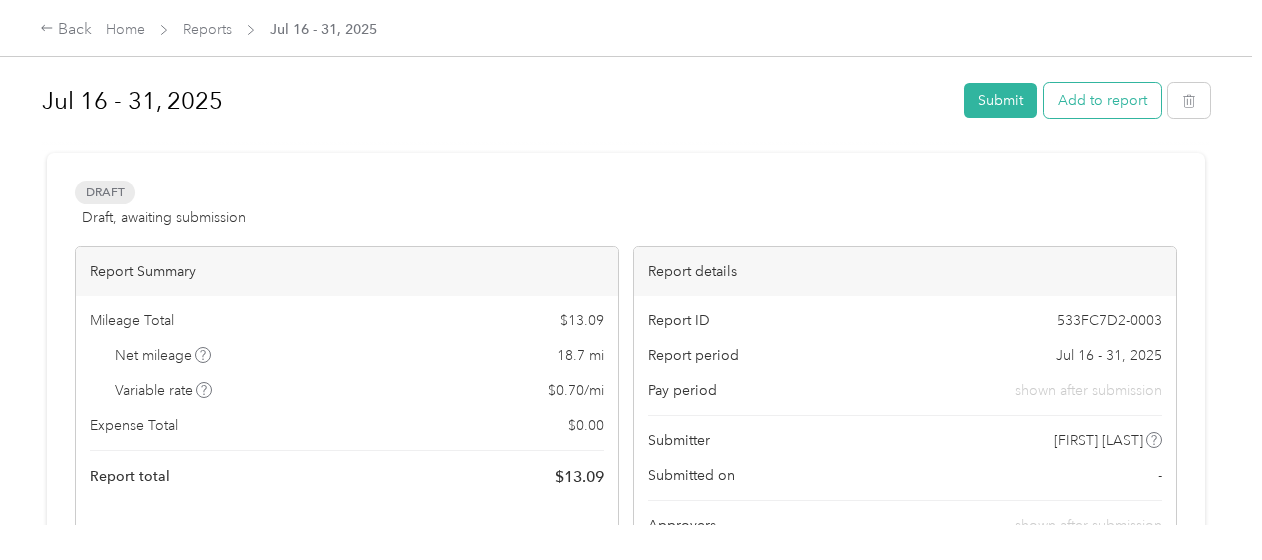 click on "Add to report" at bounding box center (1102, 100) 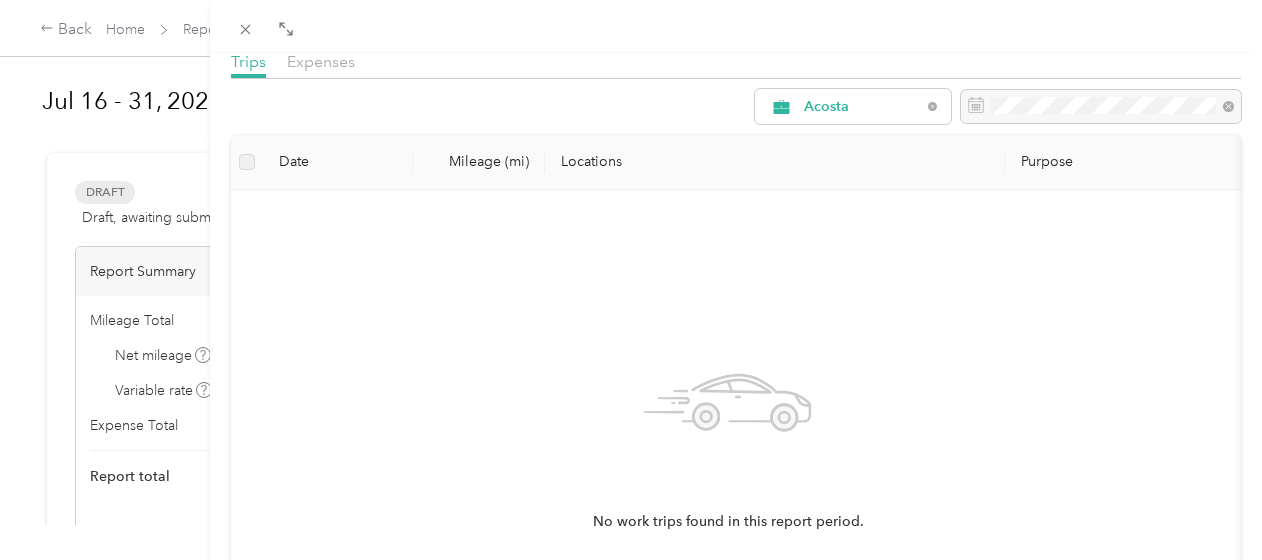 scroll, scrollTop: 0, scrollLeft: 0, axis: both 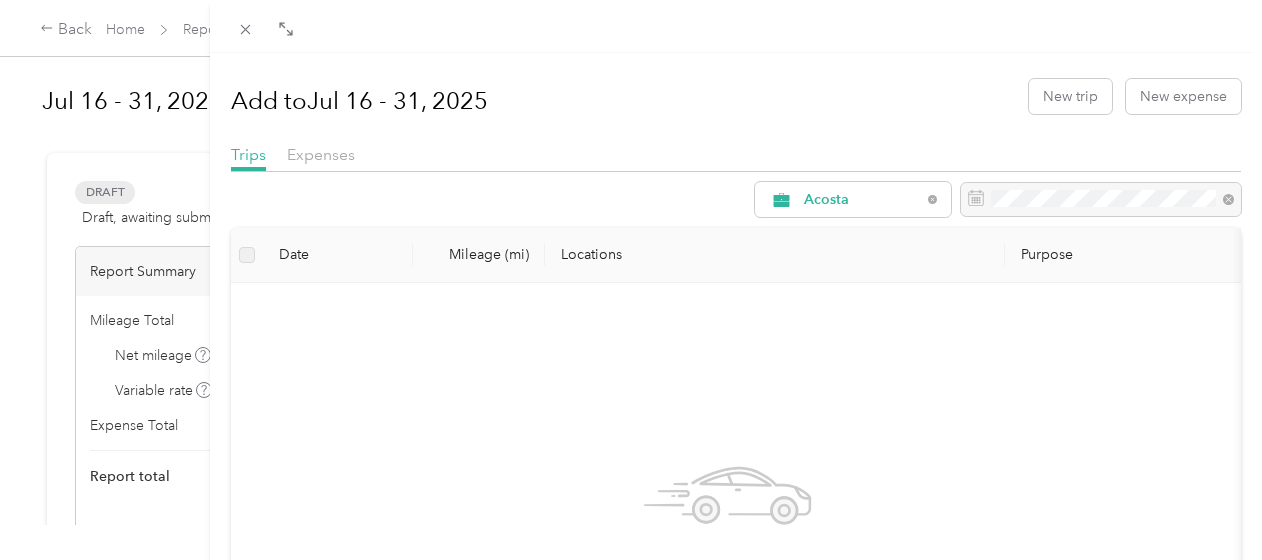 click on "Add to [DATE] - [DATE], [YEAR] New trip New expense Trips Expenses Acosta Date Mileage (mi) Locations Purpose No work trips found in this report period." at bounding box center [631, 280] 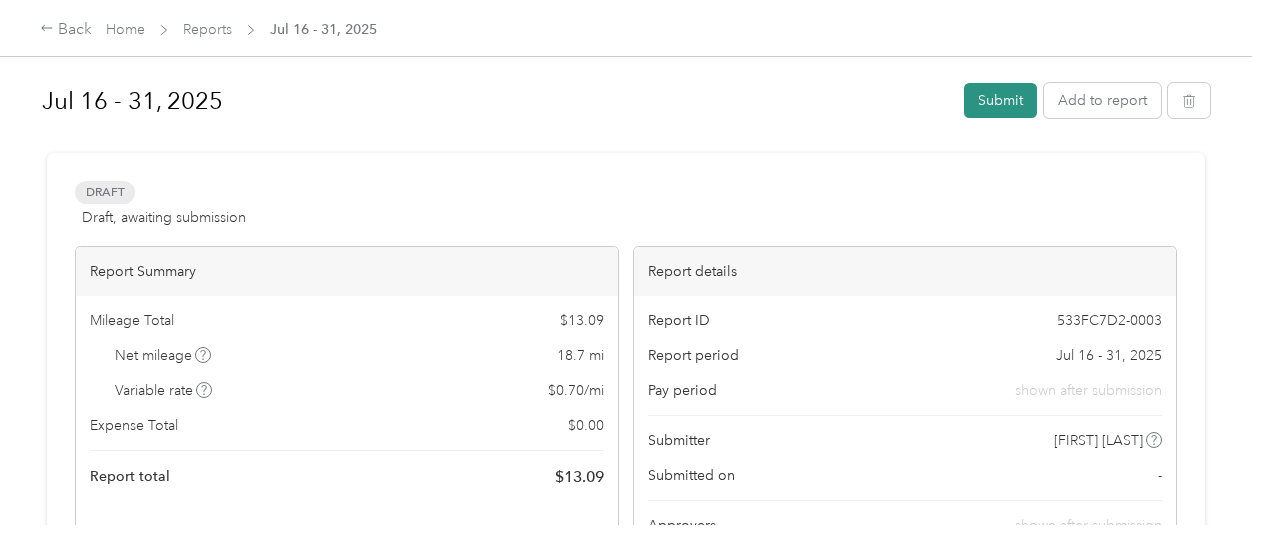 click on "Submit" at bounding box center (1000, 100) 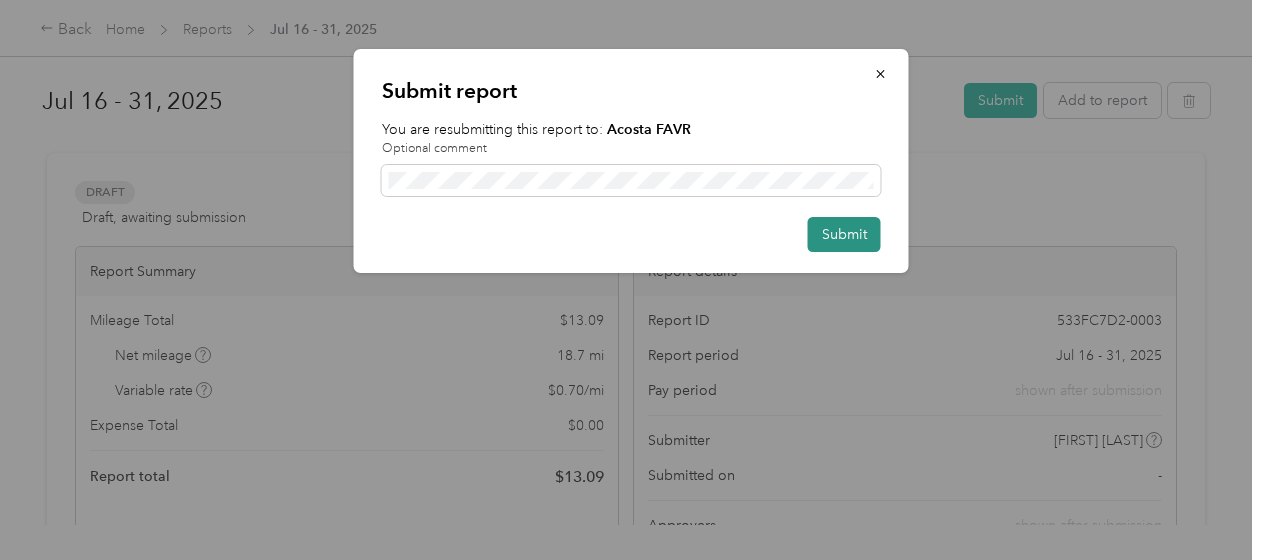 click on "Submit" at bounding box center (844, 234) 